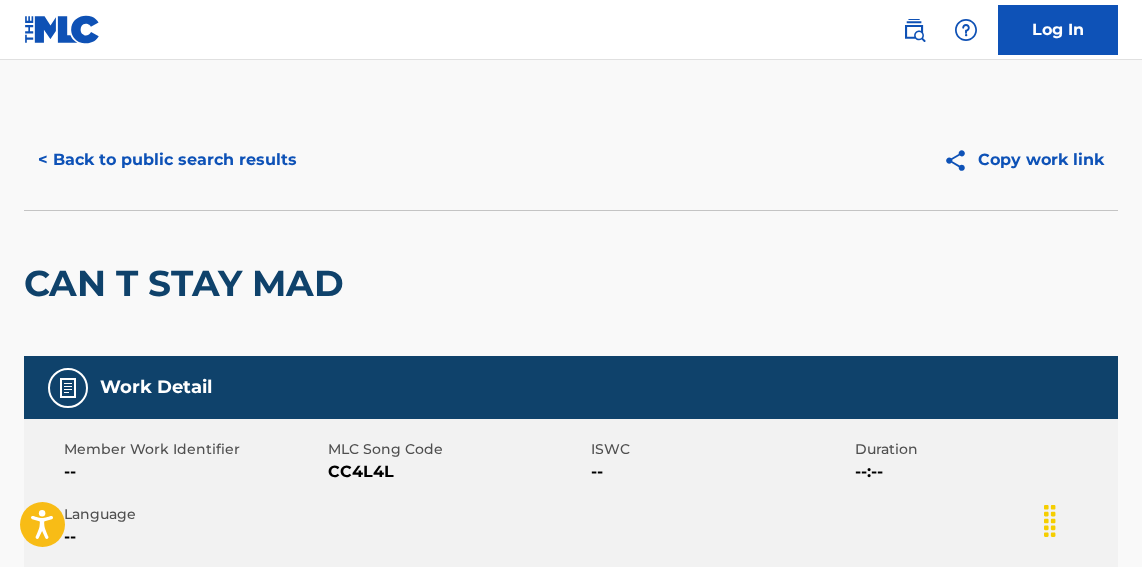 scroll, scrollTop: 1060, scrollLeft: 0, axis: vertical 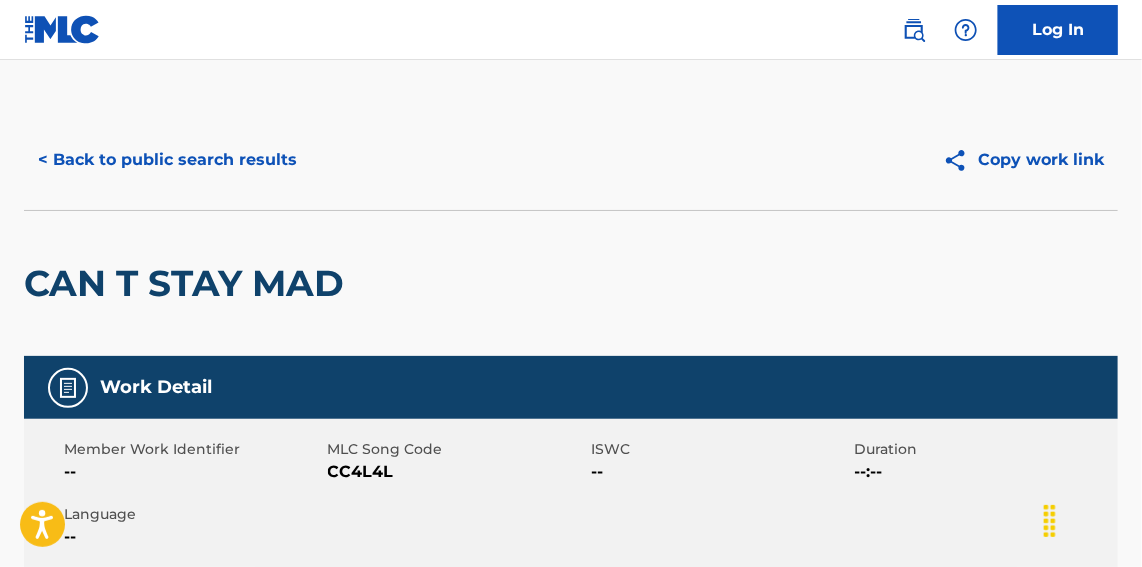 click on "< Back to public search results" at bounding box center [167, 160] 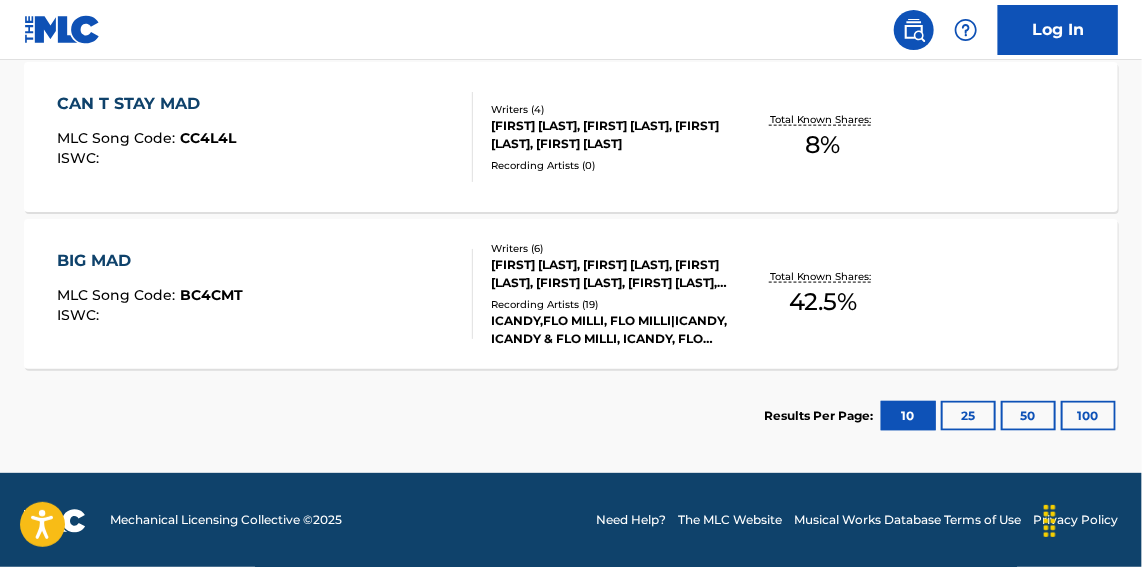 scroll, scrollTop: 227, scrollLeft: 0, axis: vertical 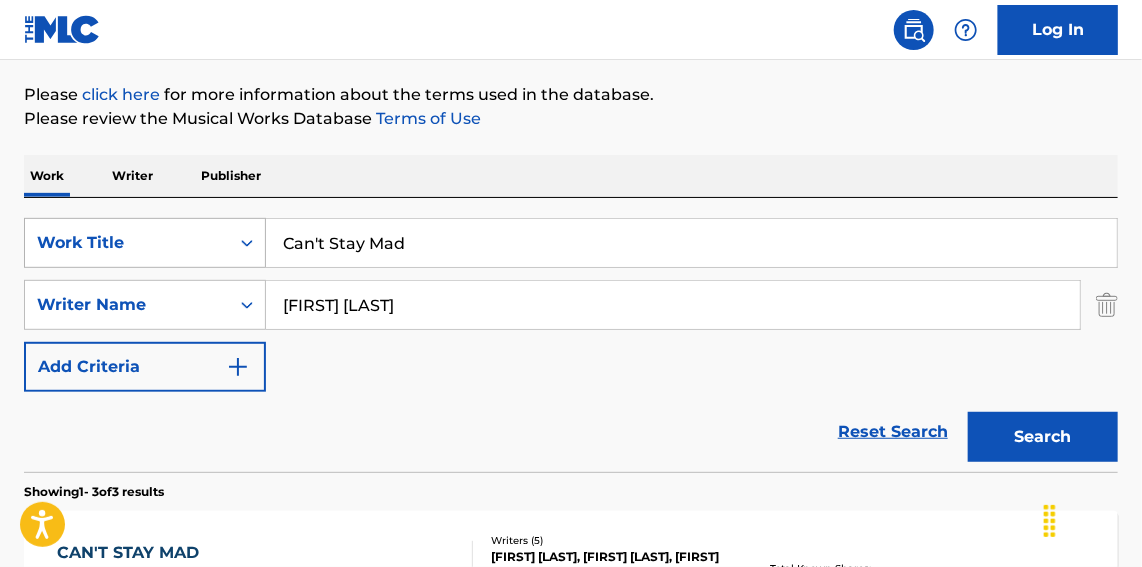 drag, startPoint x: 527, startPoint y: 236, endPoint x: 168, endPoint y: 249, distance: 359.2353 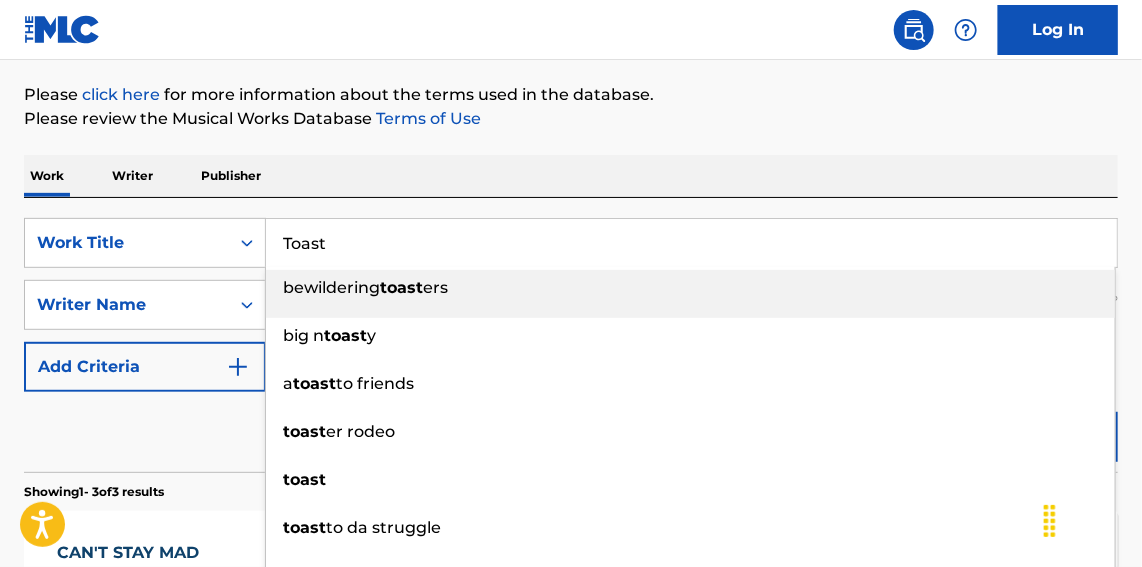 click on "Please   click here   for more information about the terms used in the database." at bounding box center (571, 95) 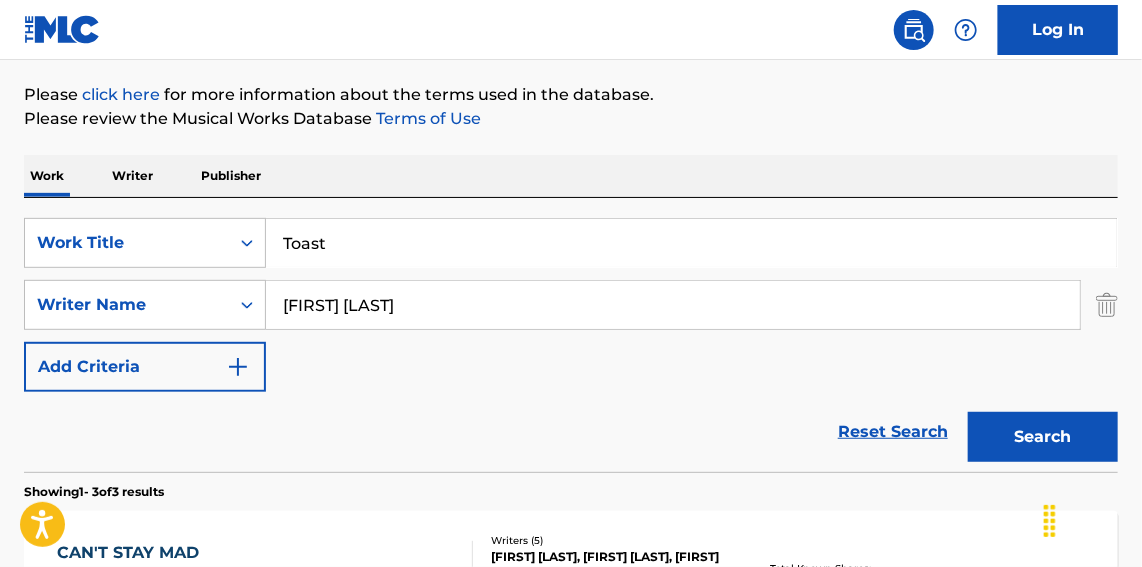 drag, startPoint x: 1063, startPoint y: 416, endPoint x: 1053, endPoint y: 413, distance: 10.440307 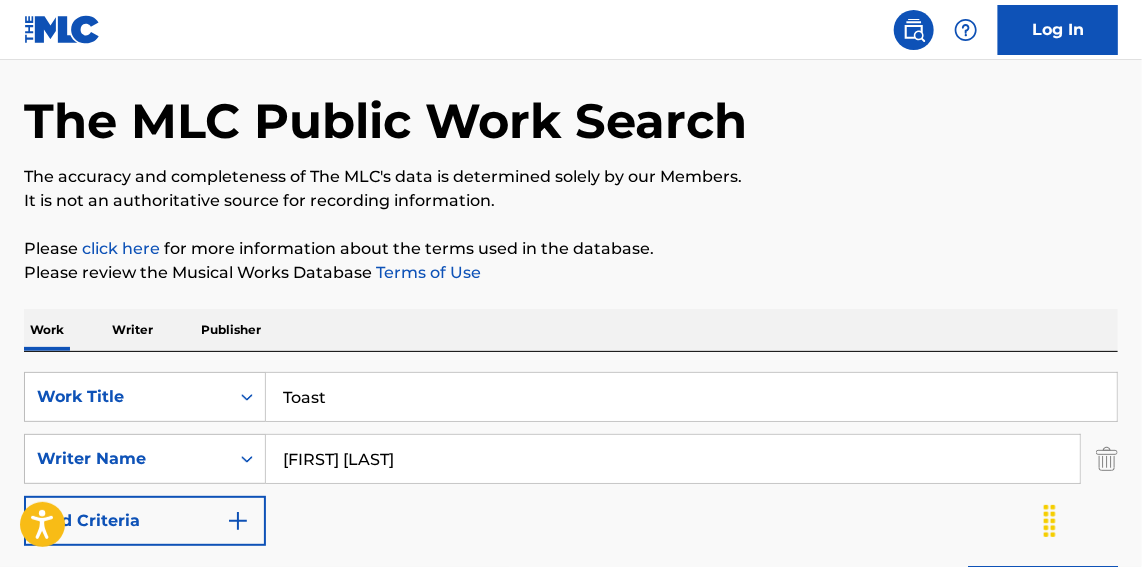 scroll, scrollTop: 0, scrollLeft: 0, axis: both 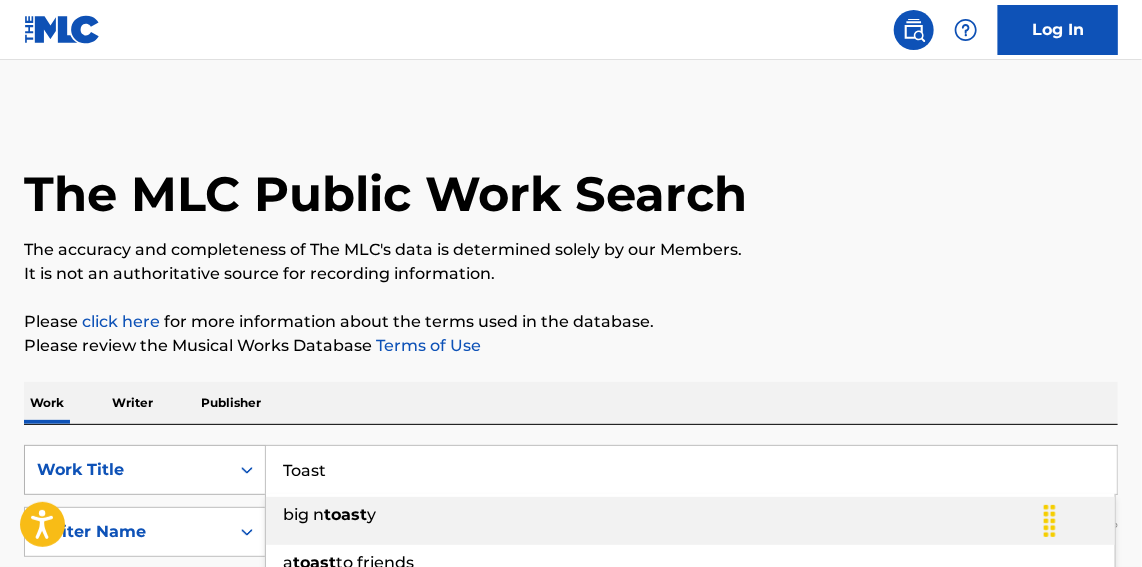 paste on "Edible feat. Gunna" 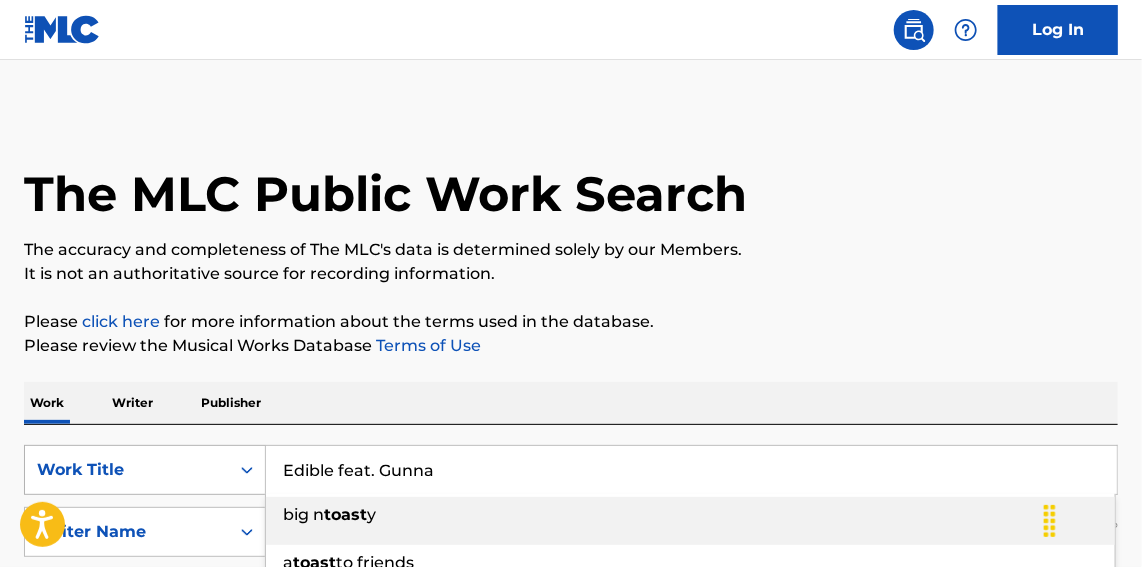 drag, startPoint x: 369, startPoint y: 462, endPoint x: 163, endPoint y: 450, distance: 206.34921 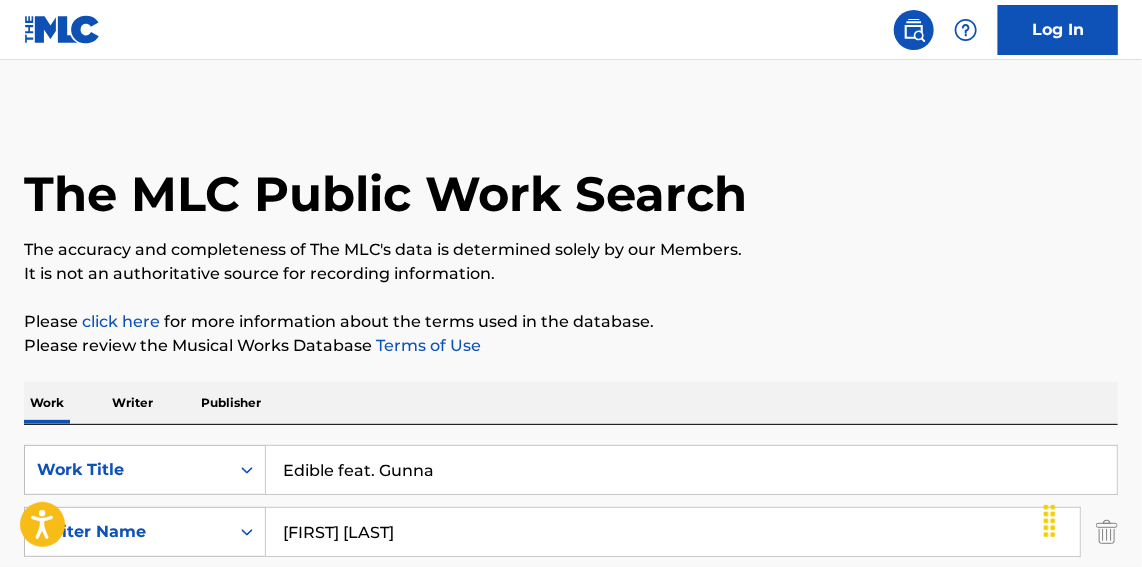 type on "Edible feat. Gunna" 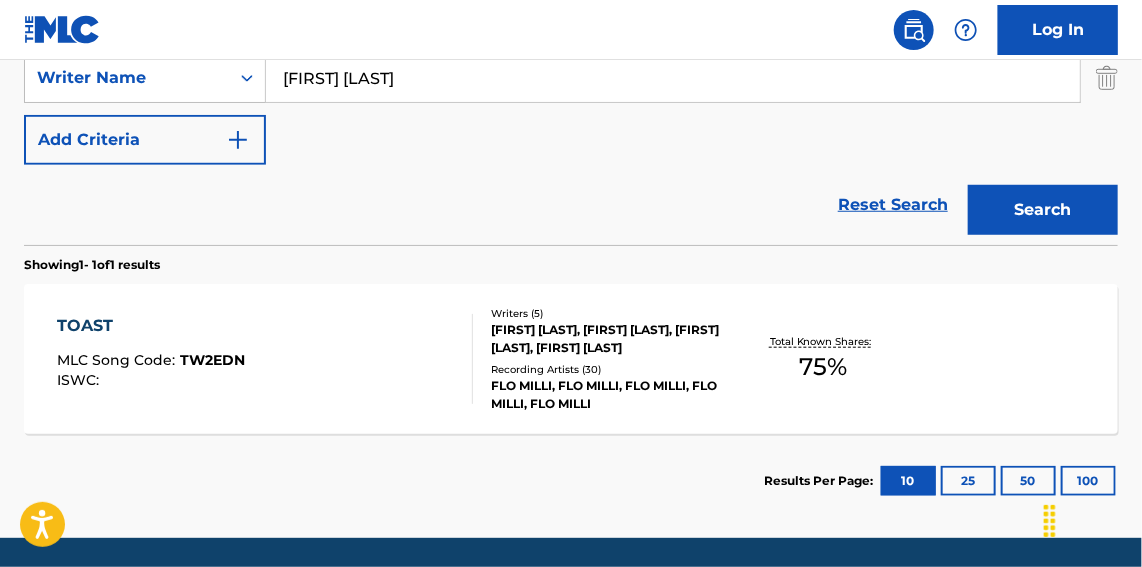 click on "Search" at bounding box center (1043, 210) 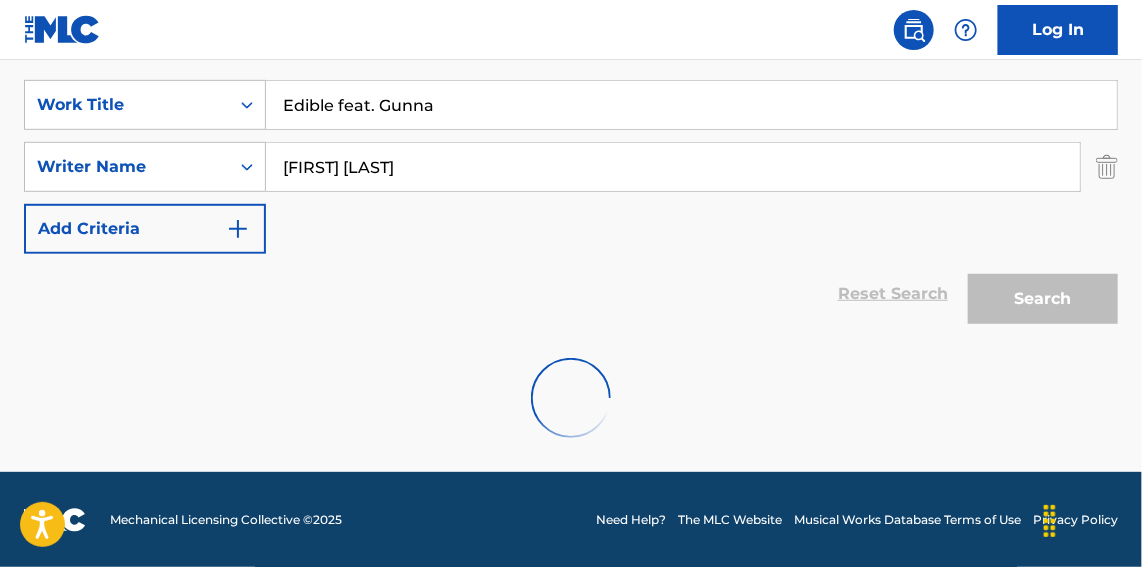 scroll, scrollTop: 454, scrollLeft: 0, axis: vertical 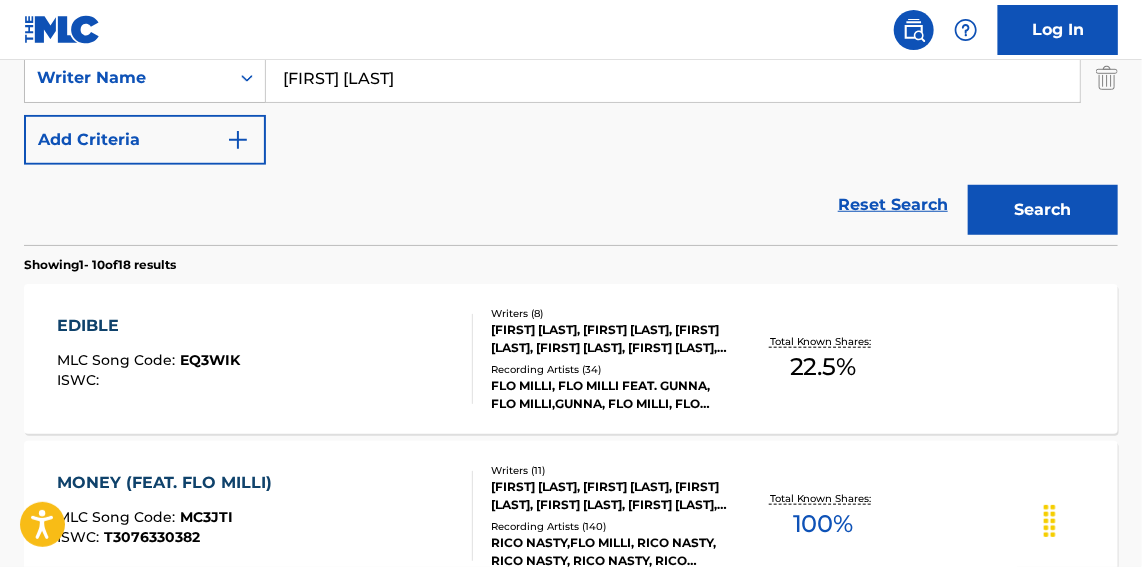 click on "Writers ( 8 ) [FIRST] [LAST], [FIRST] [LAST], [FIRST] [LAST], [FIRST] [LAST], [FIRST] [LAST], [FIRST] [LAST], [FIRST] [LAST], [FIRST] [LAST] Recording Artists ( 34 ) [ARTIST], [ARTIST] FEAT. [ARTIST], [ARTIST],[ARTIST], [ARTIST], [ARTIST] FEAT. [ARTIST]" at bounding box center (603, 359) 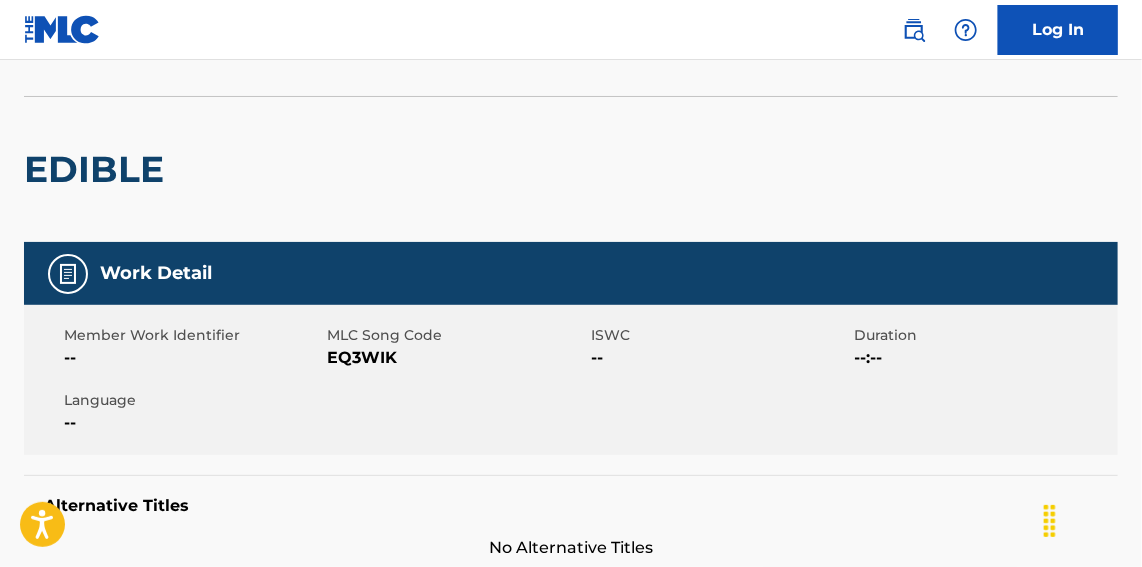 scroll, scrollTop: 0, scrollLeft: 0, axis: both 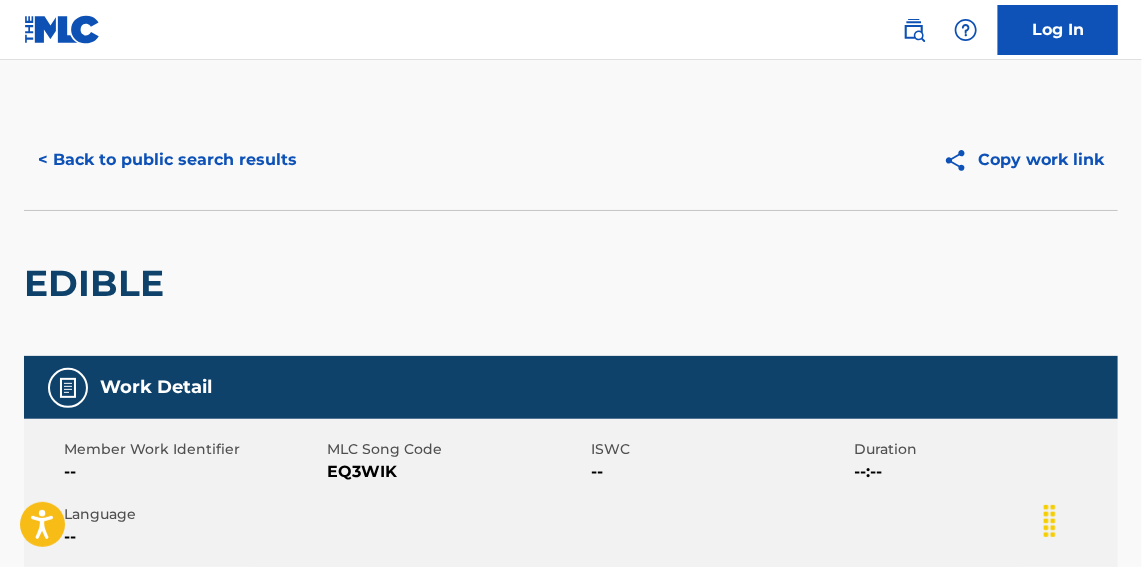 click on "< Back to public search results" at bounding box center [167, 160] 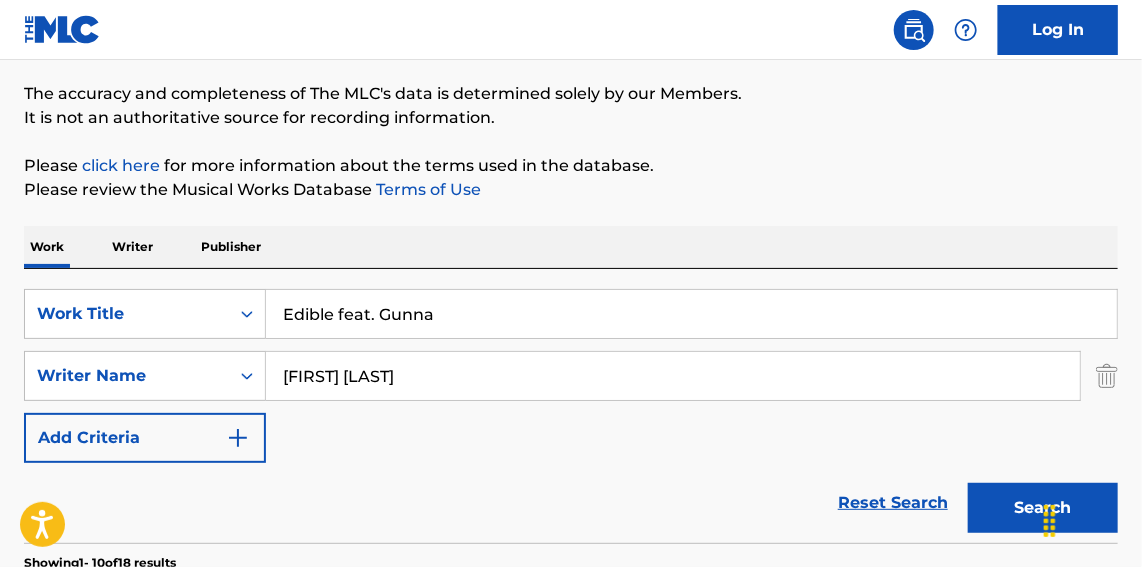 scroll, scrollTop: 141, scrollLeft: 0, axis: vertical 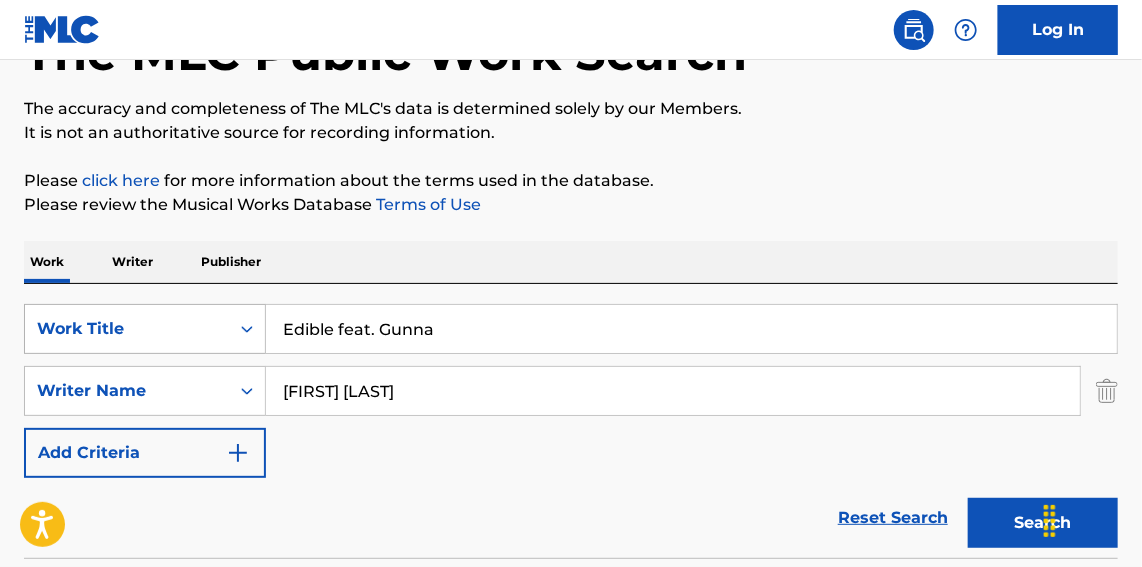 paste on "Understand" 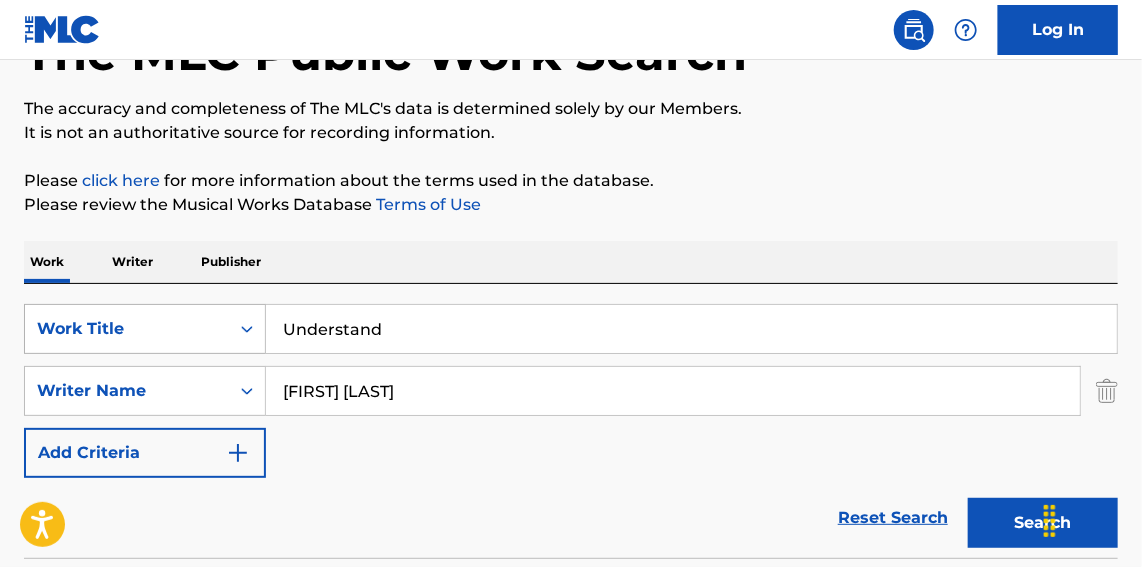 drag, startPoint x: 439, startPoint y: 330, endPoint x: 221, endPoint y: 304, distance: 219.54498 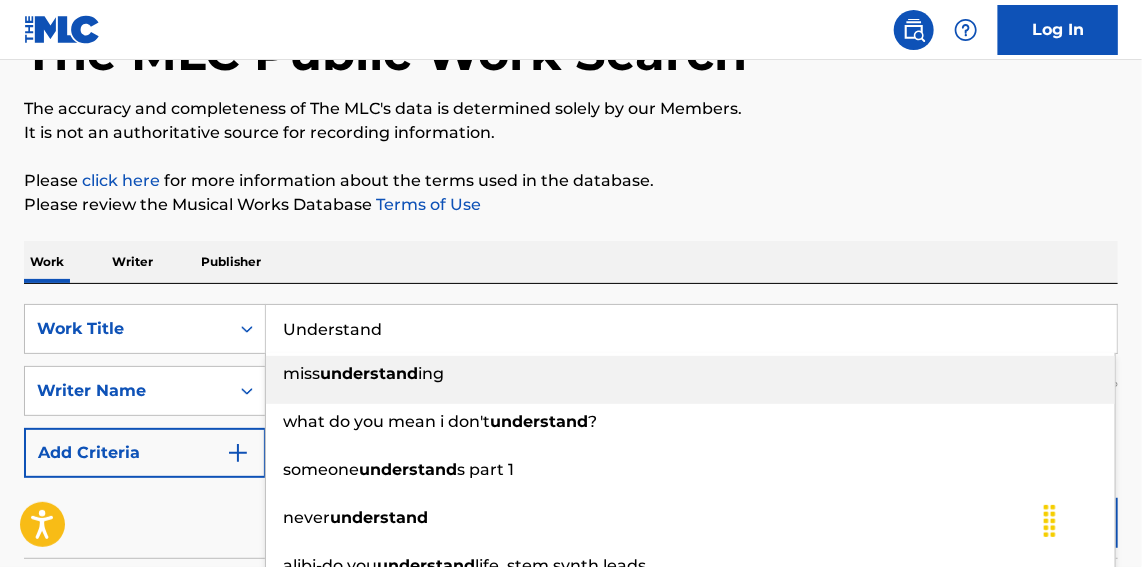 type on "Understand" 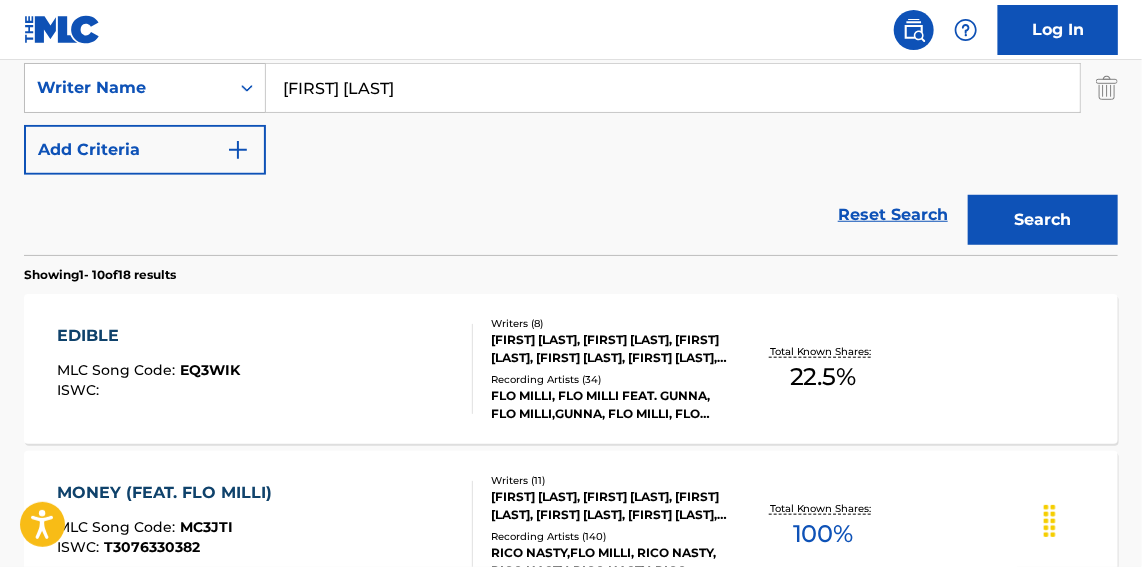 click on "Search" at bounding box center (1043, 220) 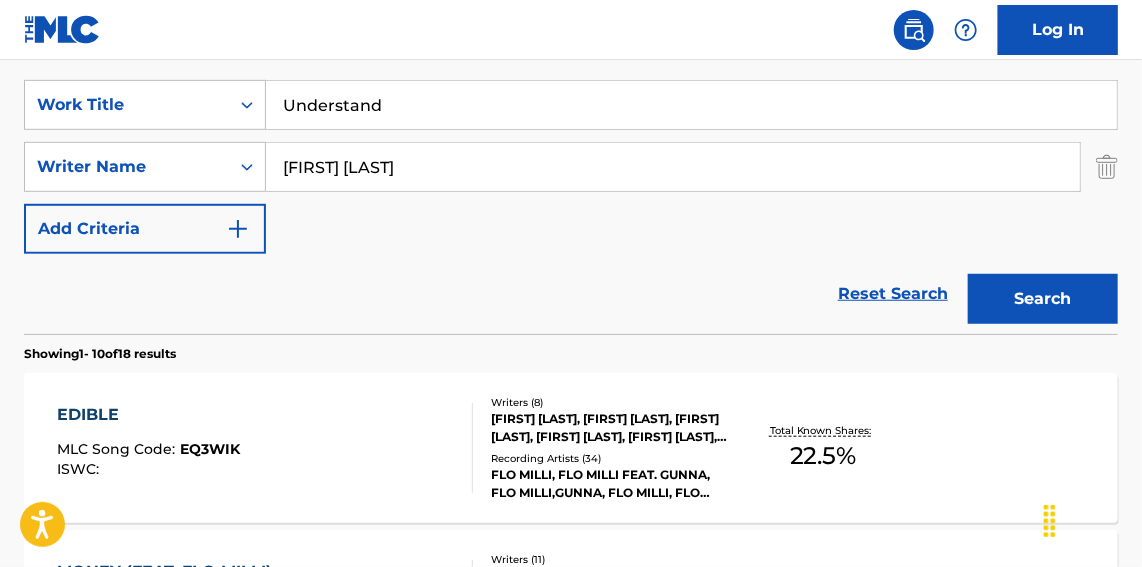 scroll, scrollTop: 444, scrollLeft: 0, axis: vertical 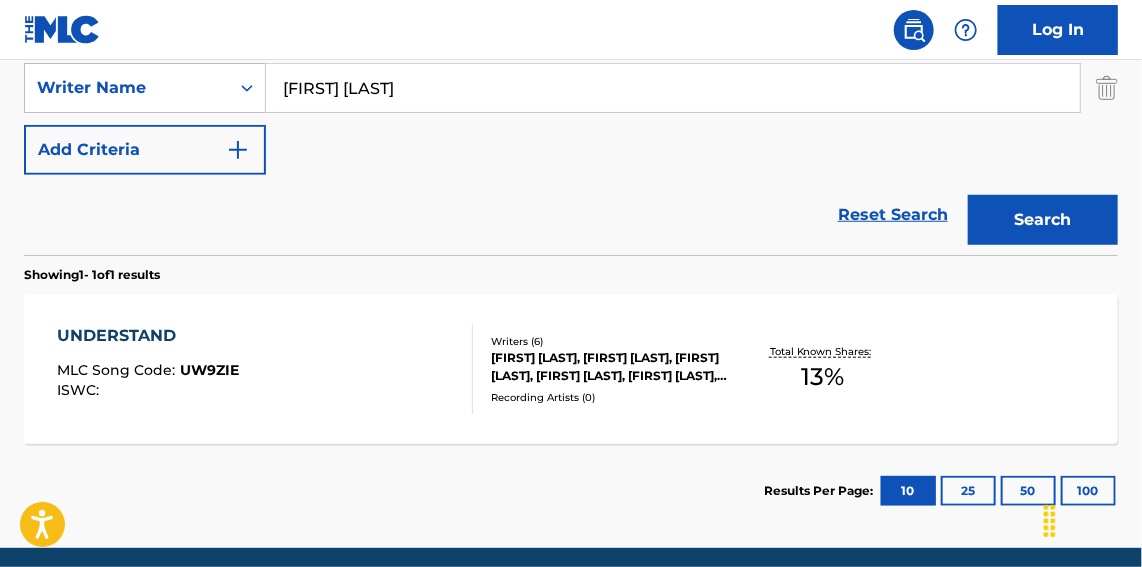 click on "[FIRST] [LAST], [FIRST] [LAST], [FIRST] [LAST], [FIRST] [LAST], [FIRST] [LAST], [FIRST] [LAST]" at bounding box center (612, 367) 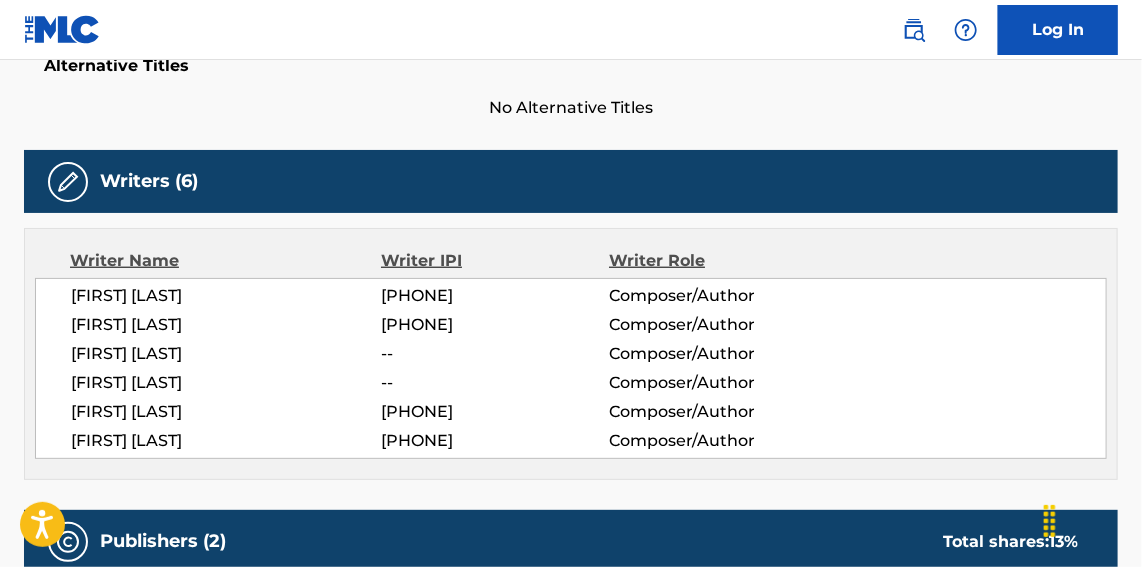 scroll, scrollTop: 454, scrollLeft: 0, axis: vertical 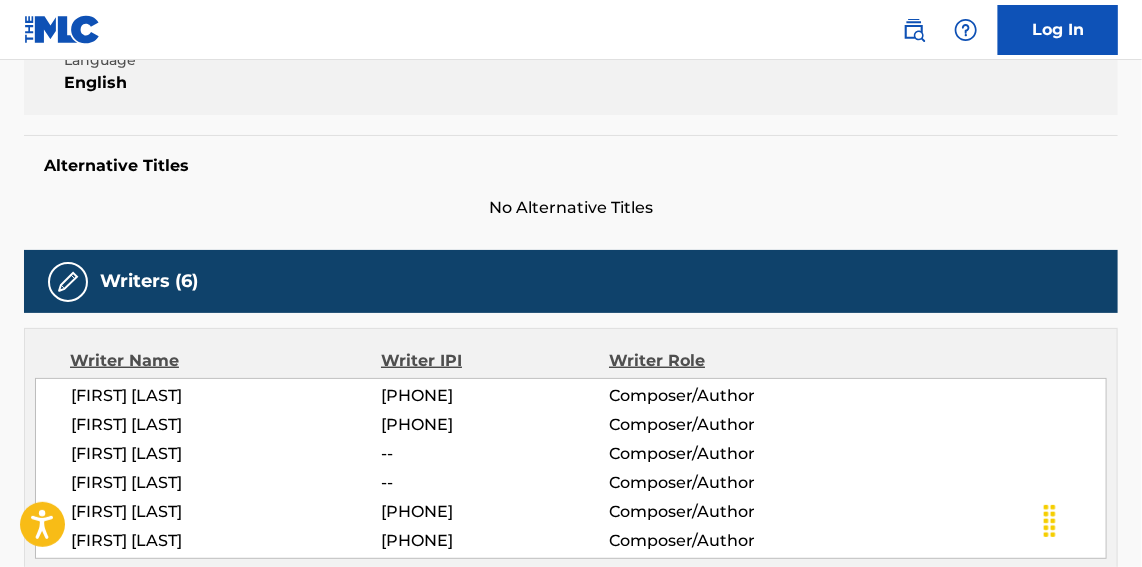 click on "[FIRST] [LAST]" at bounding box center [226, 396] 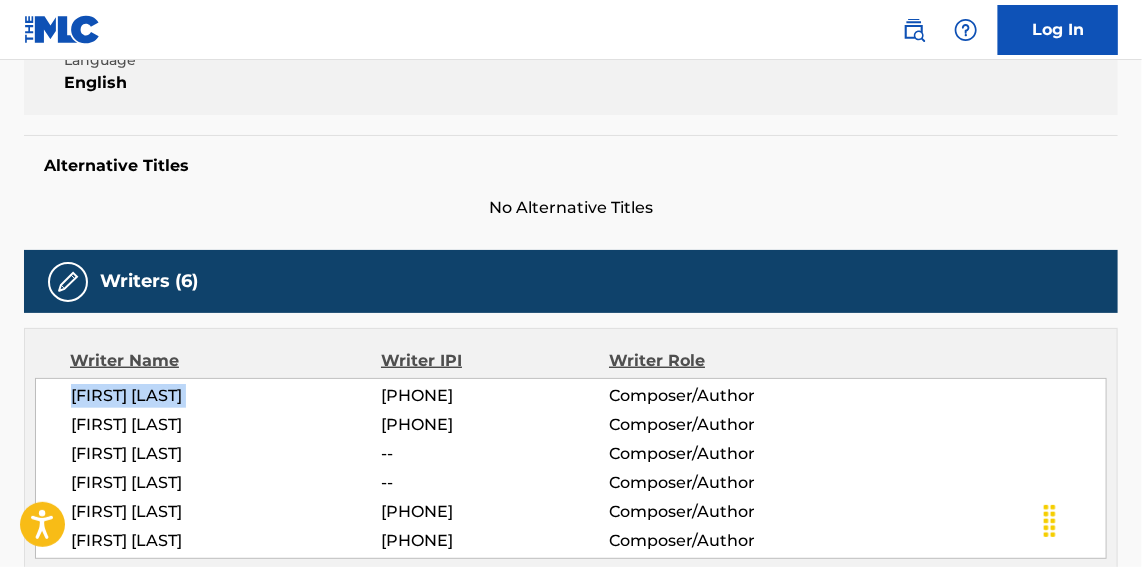 click on "[FIRST] [LAST]" at bounding box center (226, 396) 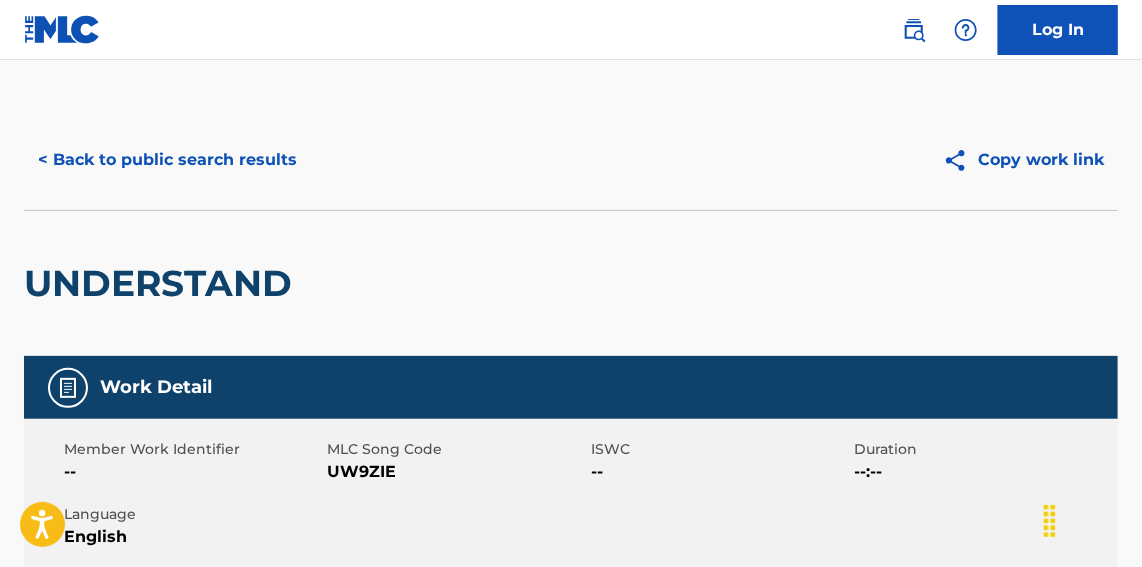 click on "< Back to public search results" at bounding box center (167, 160) 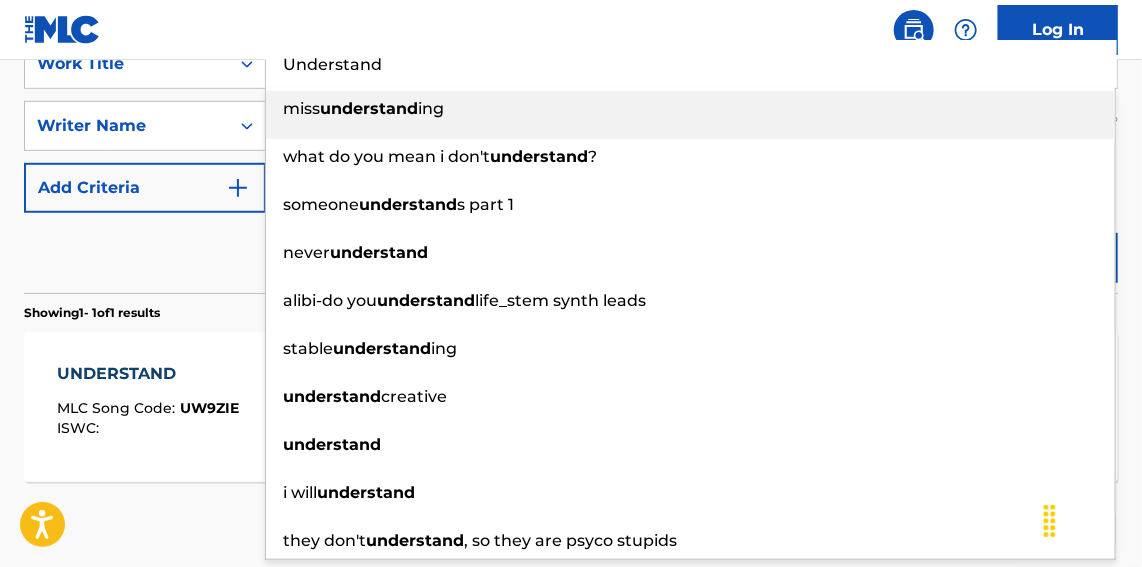 drag, startPoint x: 441, startPoint y: 72, endPoint x: 150, endPoint y: 53, distance: 291.61963 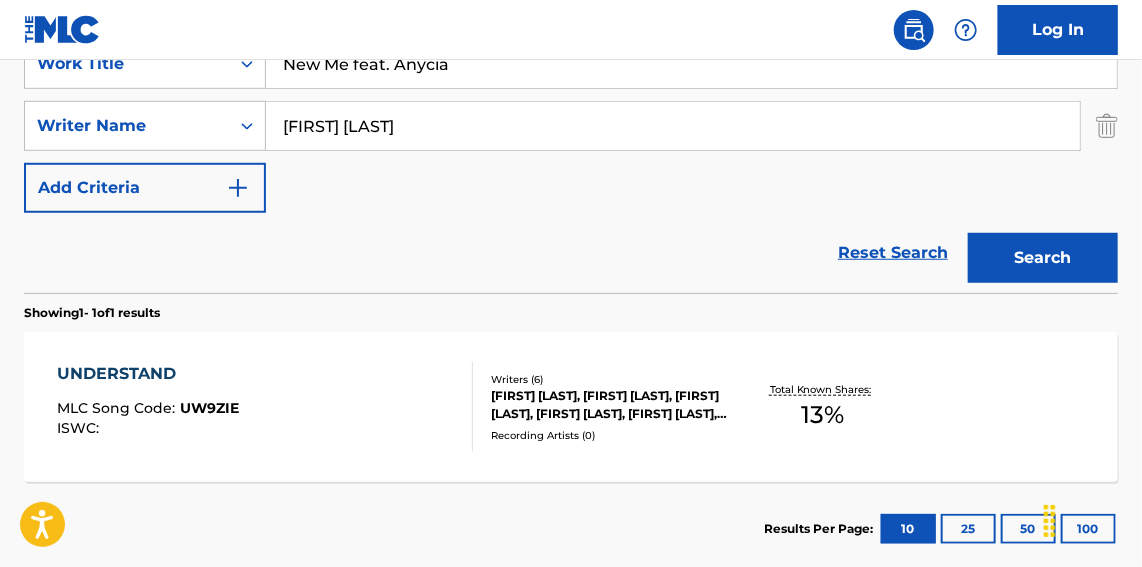 click on "Reset Search Search" at bounding box center (571, 253) 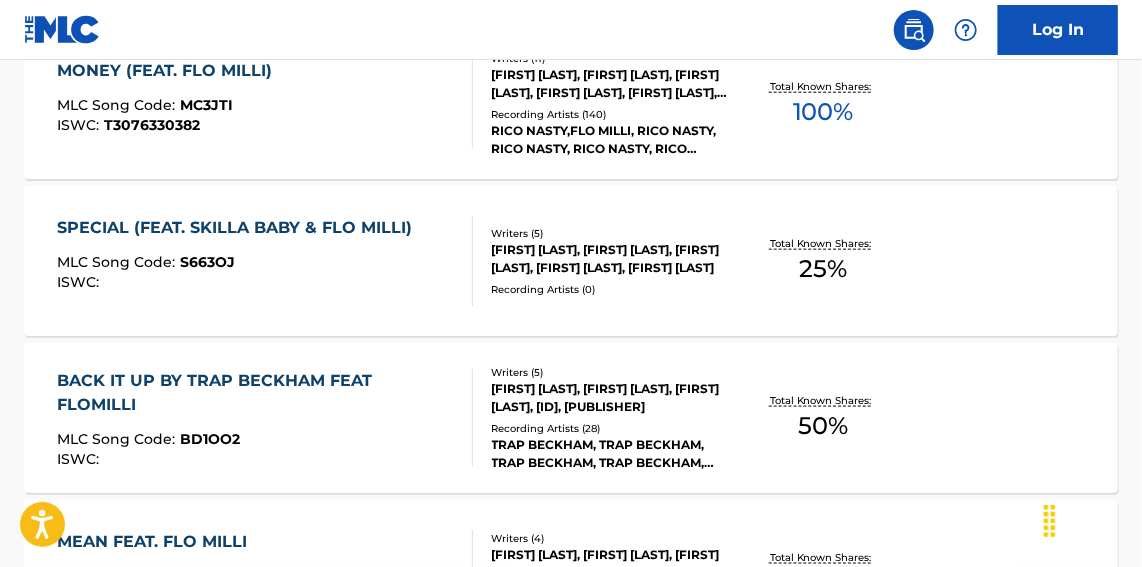 scroll, scrollTop: 0, scrollLeft: 0, axis: both 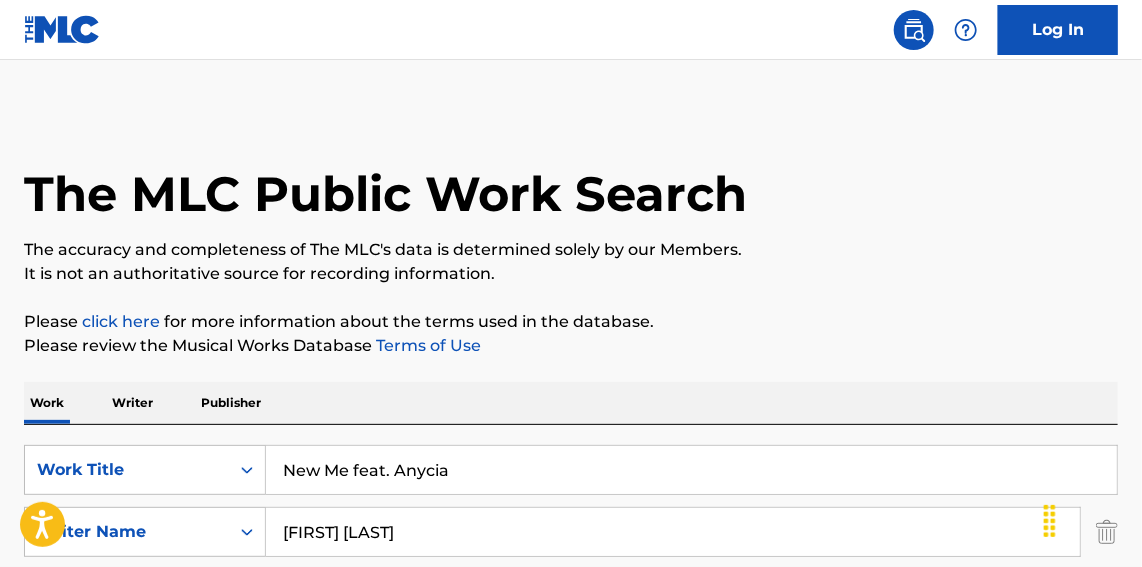 click on "New Me feat. Anycia" at bounding box center [691, 470] 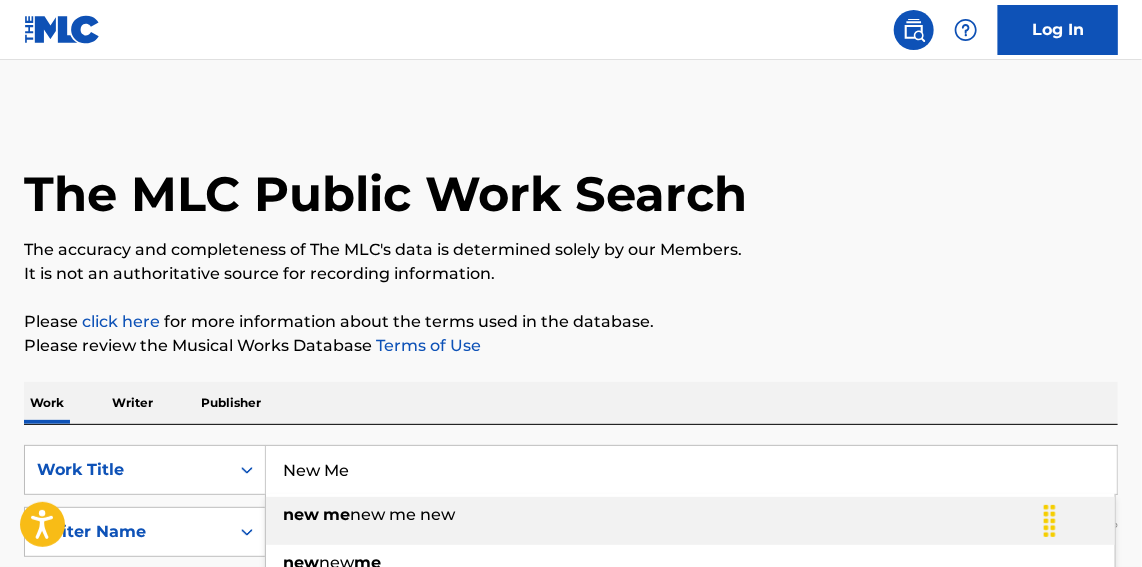 type on "New Me" 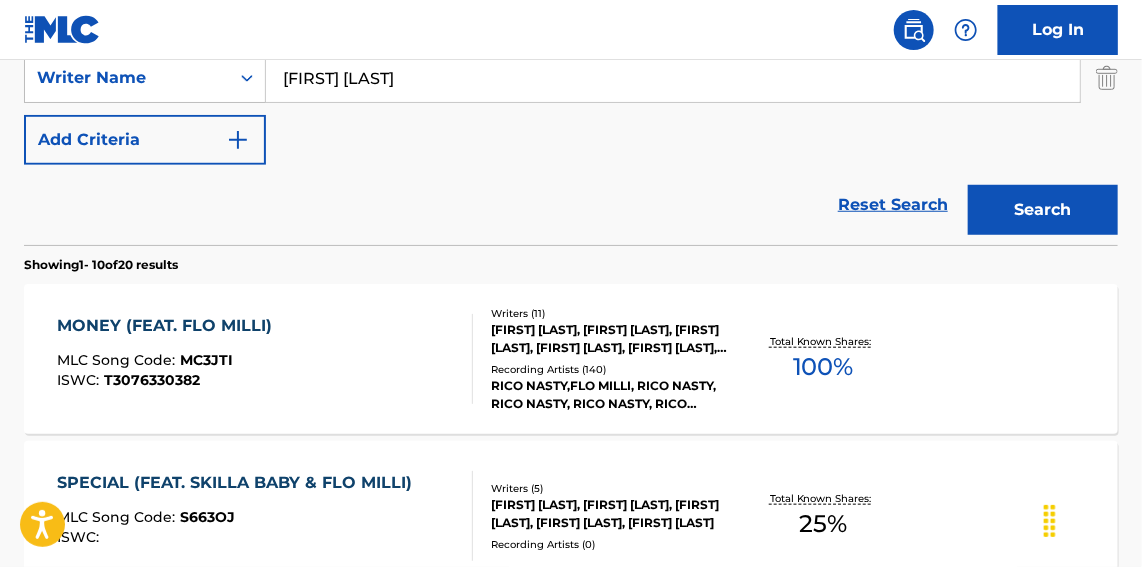 click on "Search" at bounding box center [1043, 210] 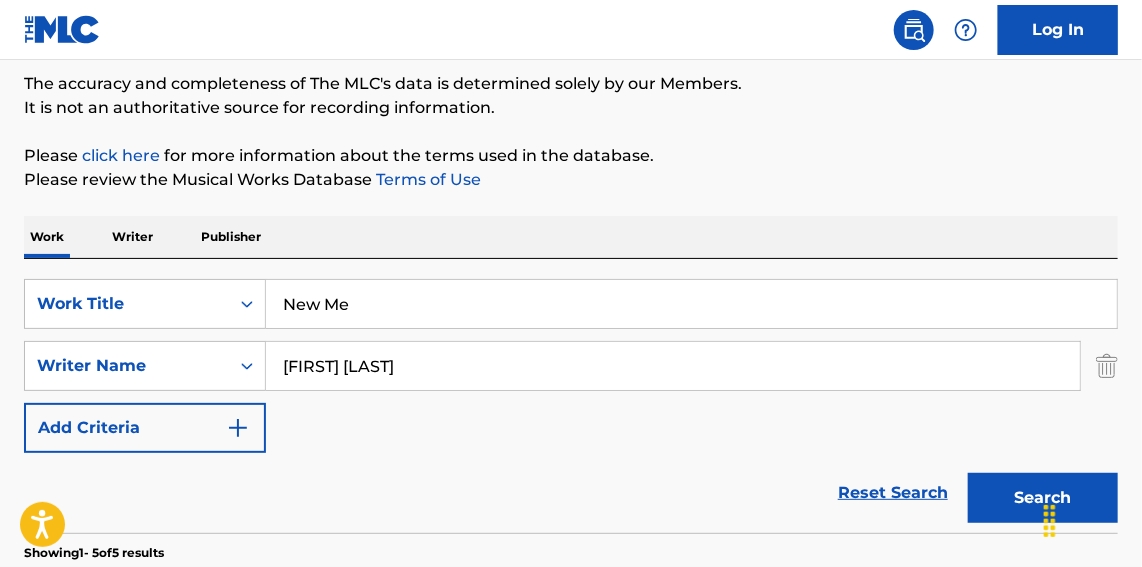 scroll, scrollTop: 151, scrollLeft: 0, axis: vertical 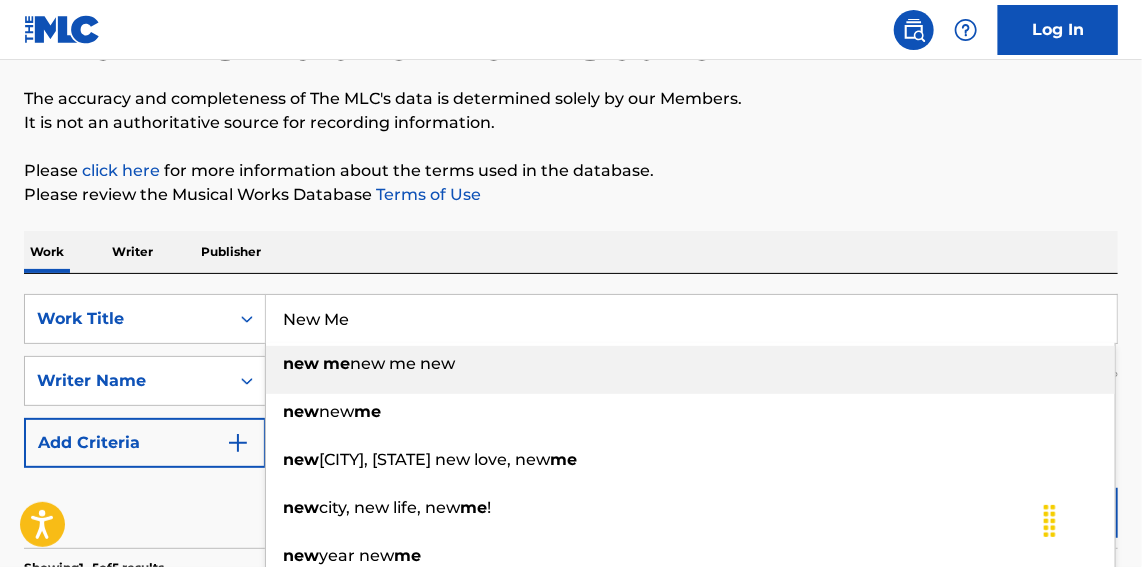 drag, startPoint x: 453, startPoint y: 304, endPoint x: 121, endPoint y: 267, distance: 334.0554 